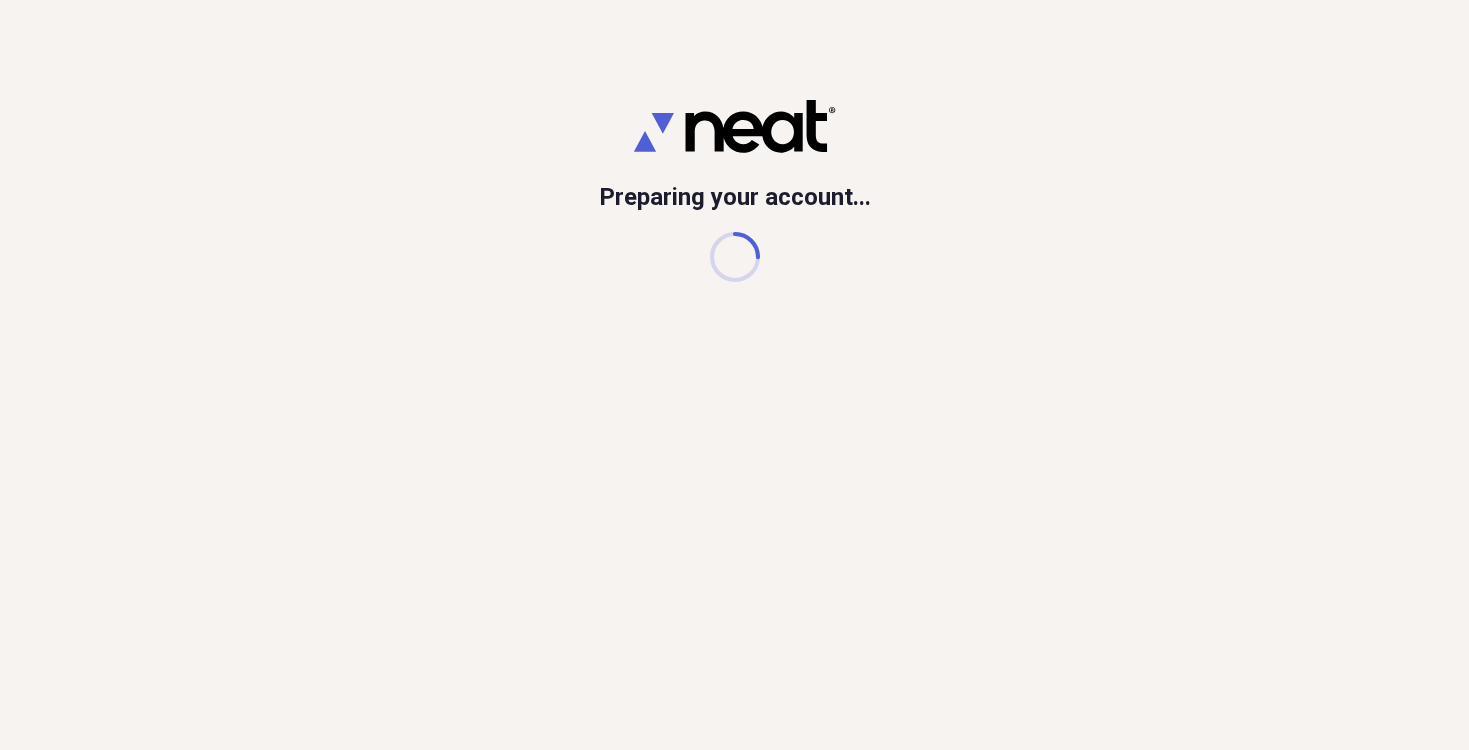scroll, scrollTop: 0, scrollLeft: 0, axis: both 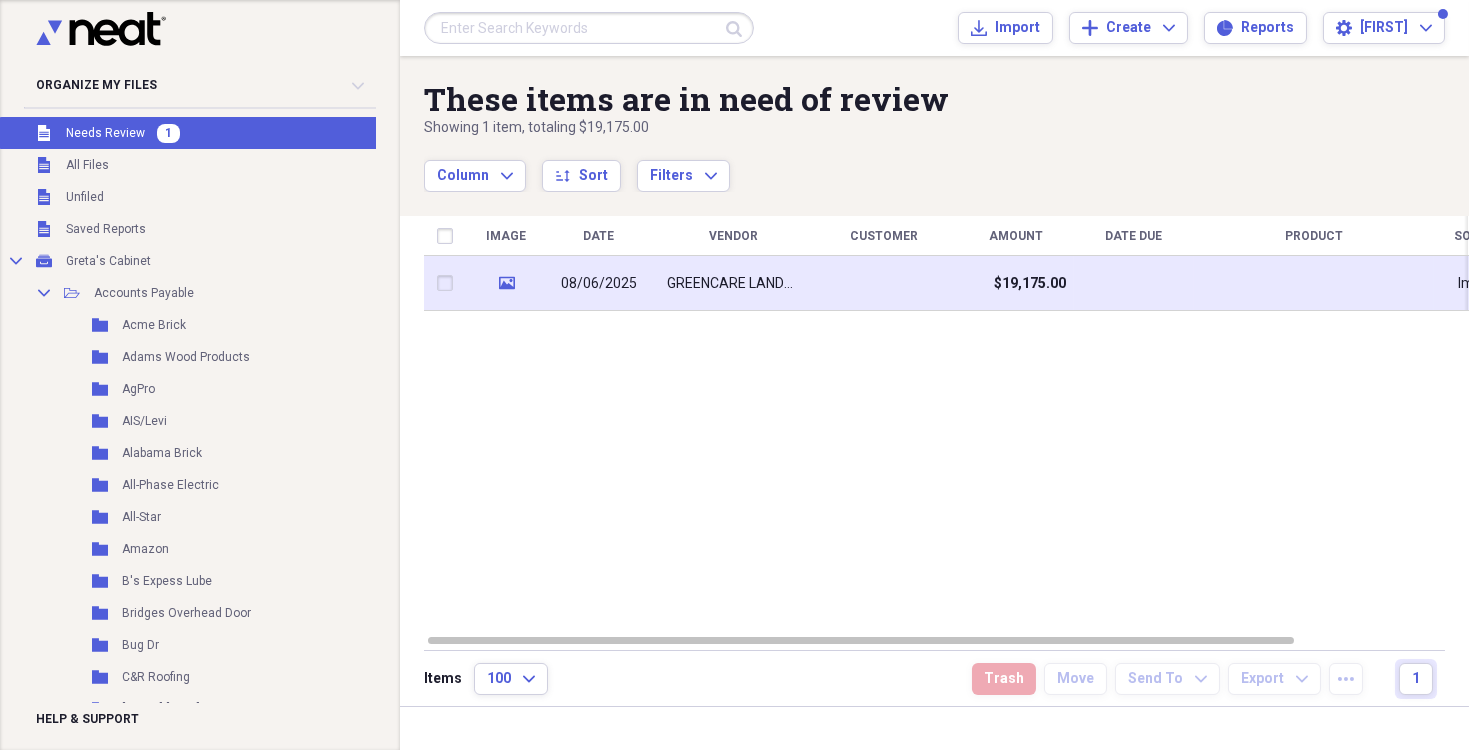 click on "GREENCARE LANDSCAPING" at bounding box center [734, 284] 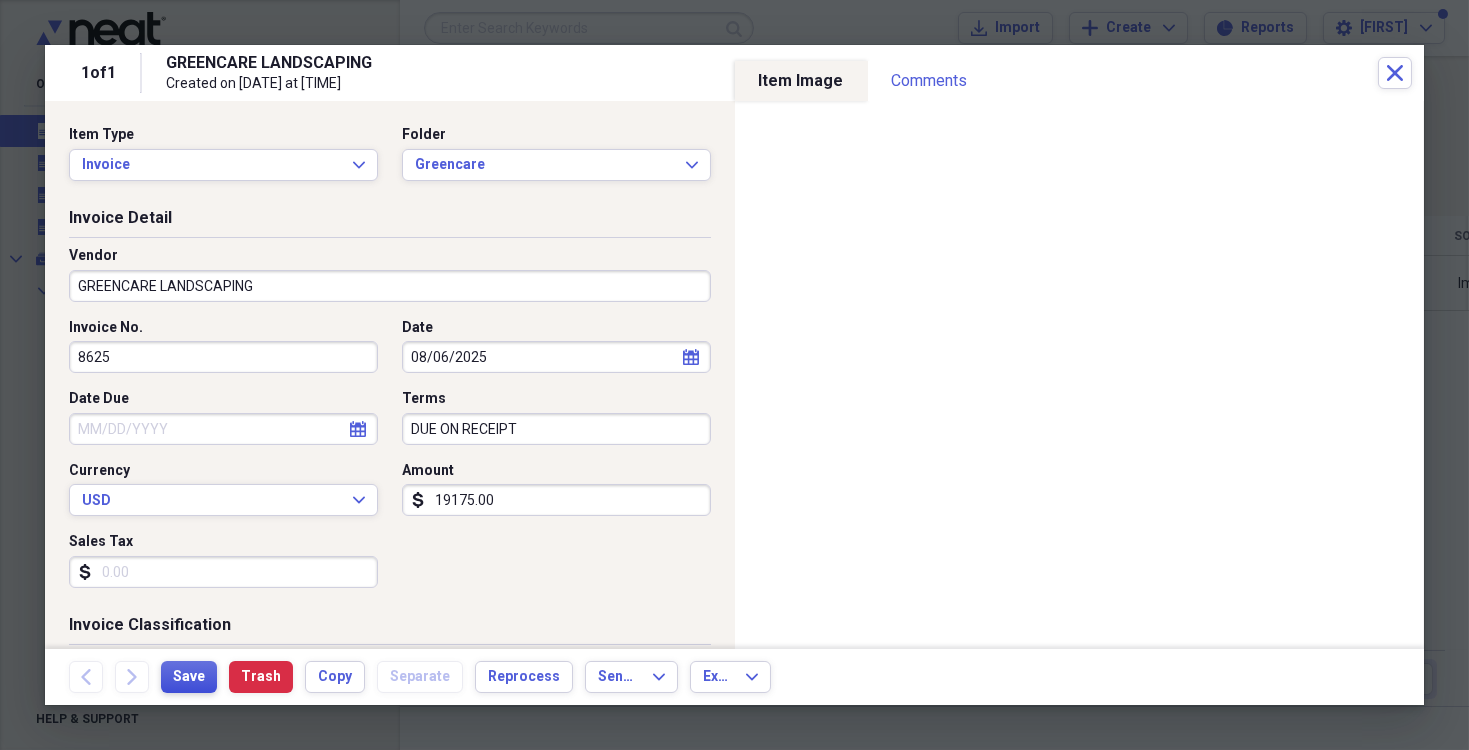 click on "Save" at bounding box center (189, 677) 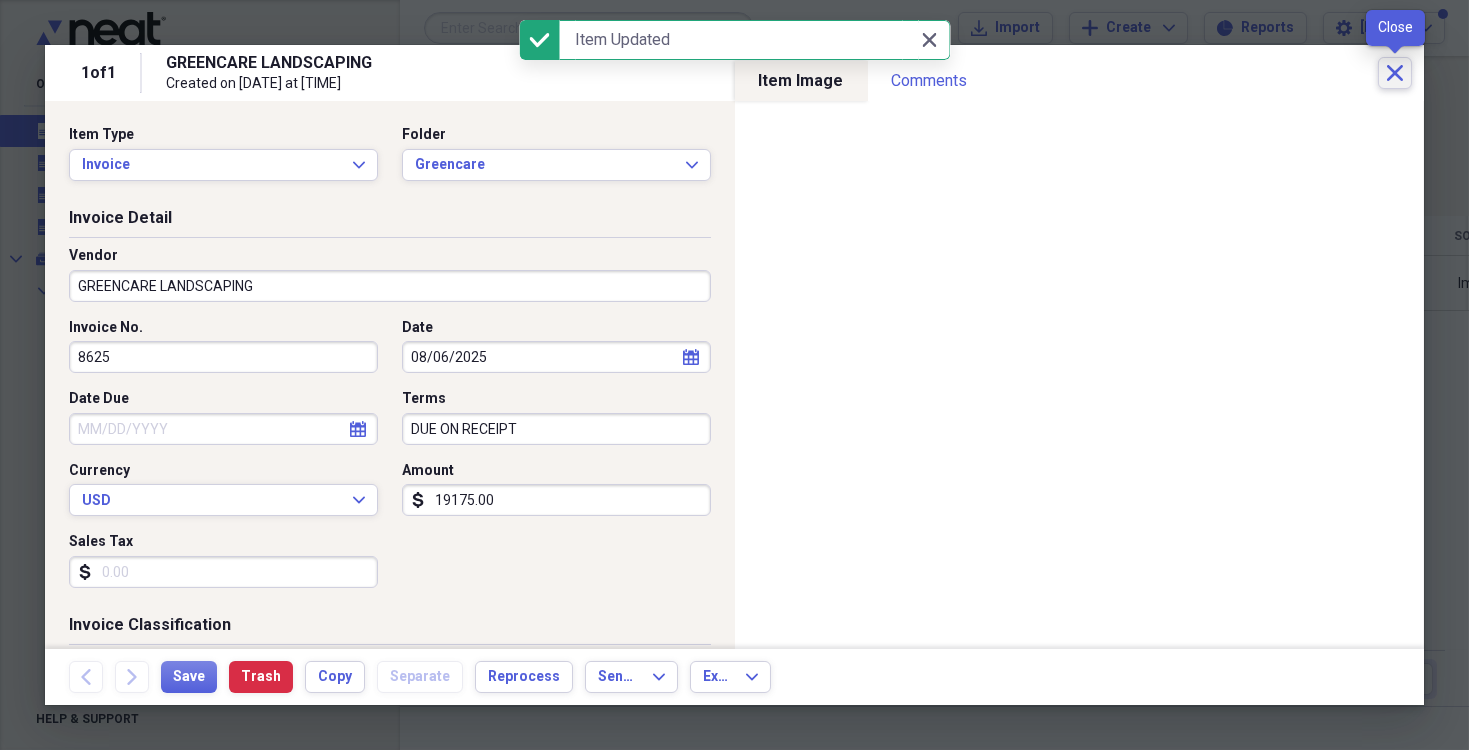 click on "Close" at bounding box center [1395, 73] 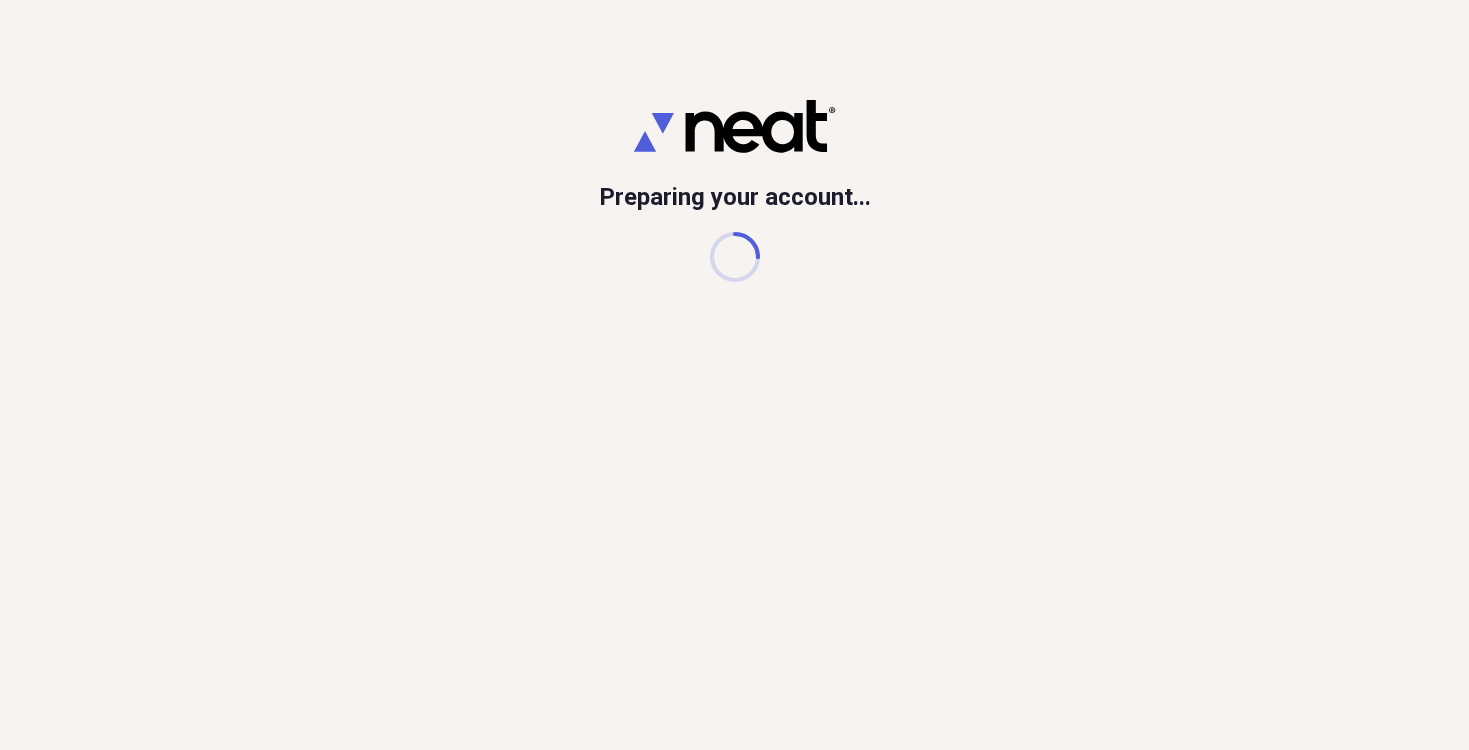 scroll, scrollTop: 0, scrollLeft: 0, axis: both 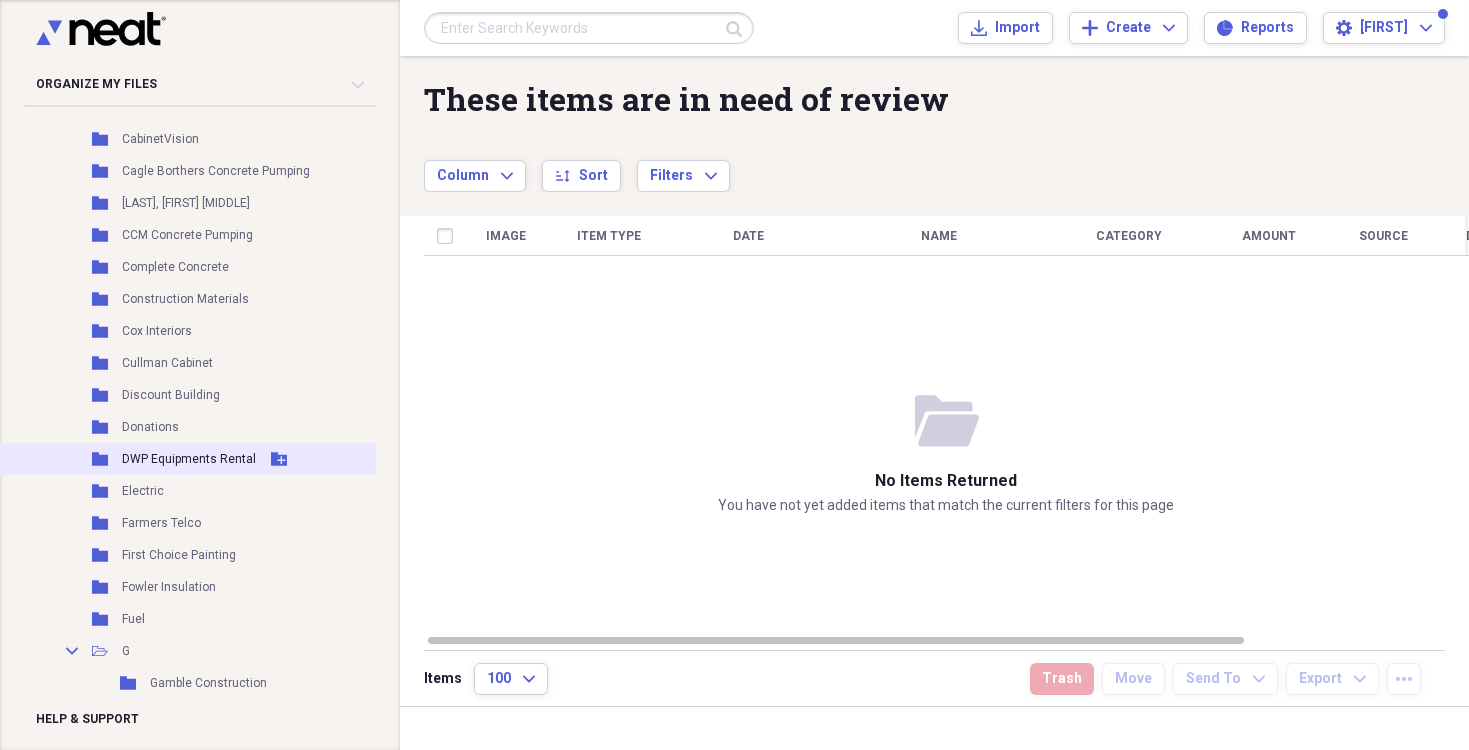 click on "DWP Equipments Rental" at bounding box center (189, 459) 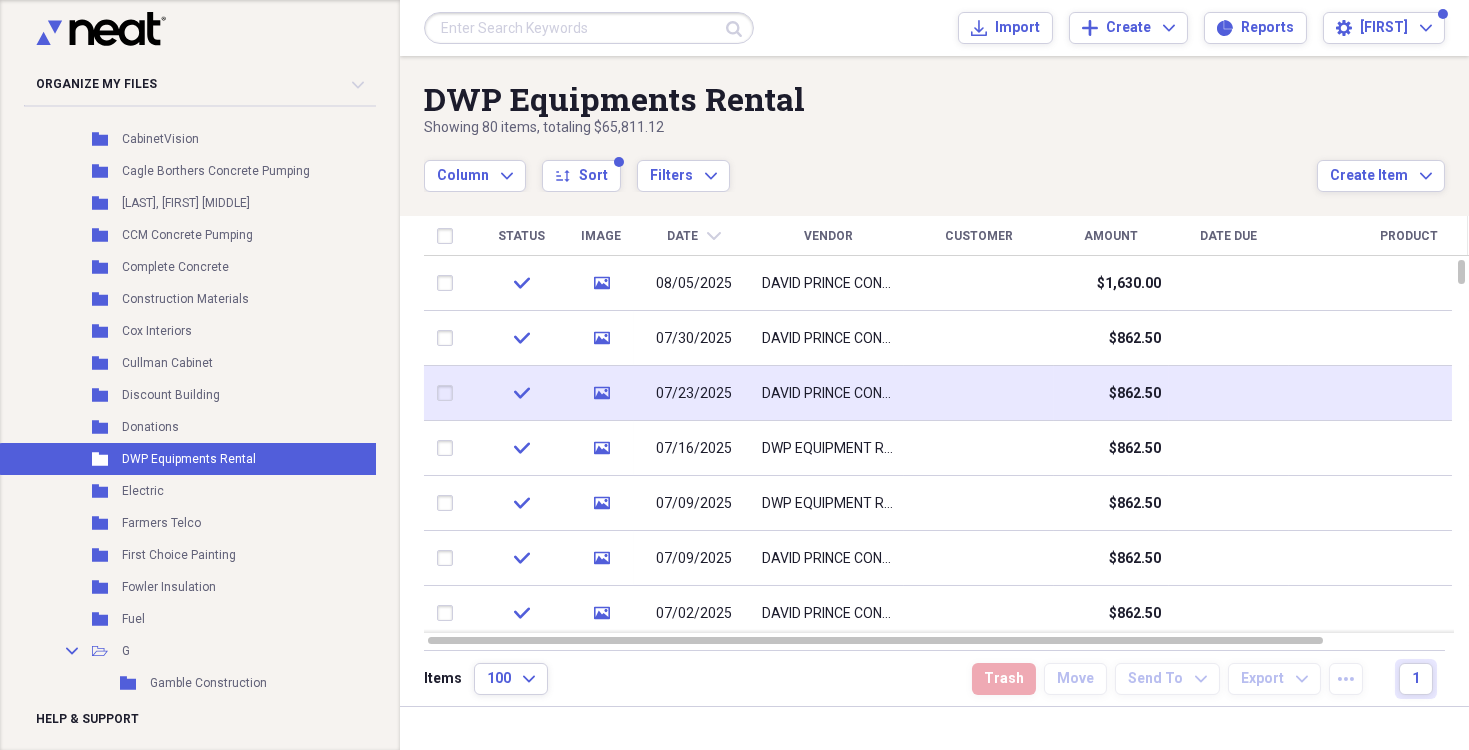 click on "DAVID PRINCE CONSTRUCTION" at bounding box center (829, 394) 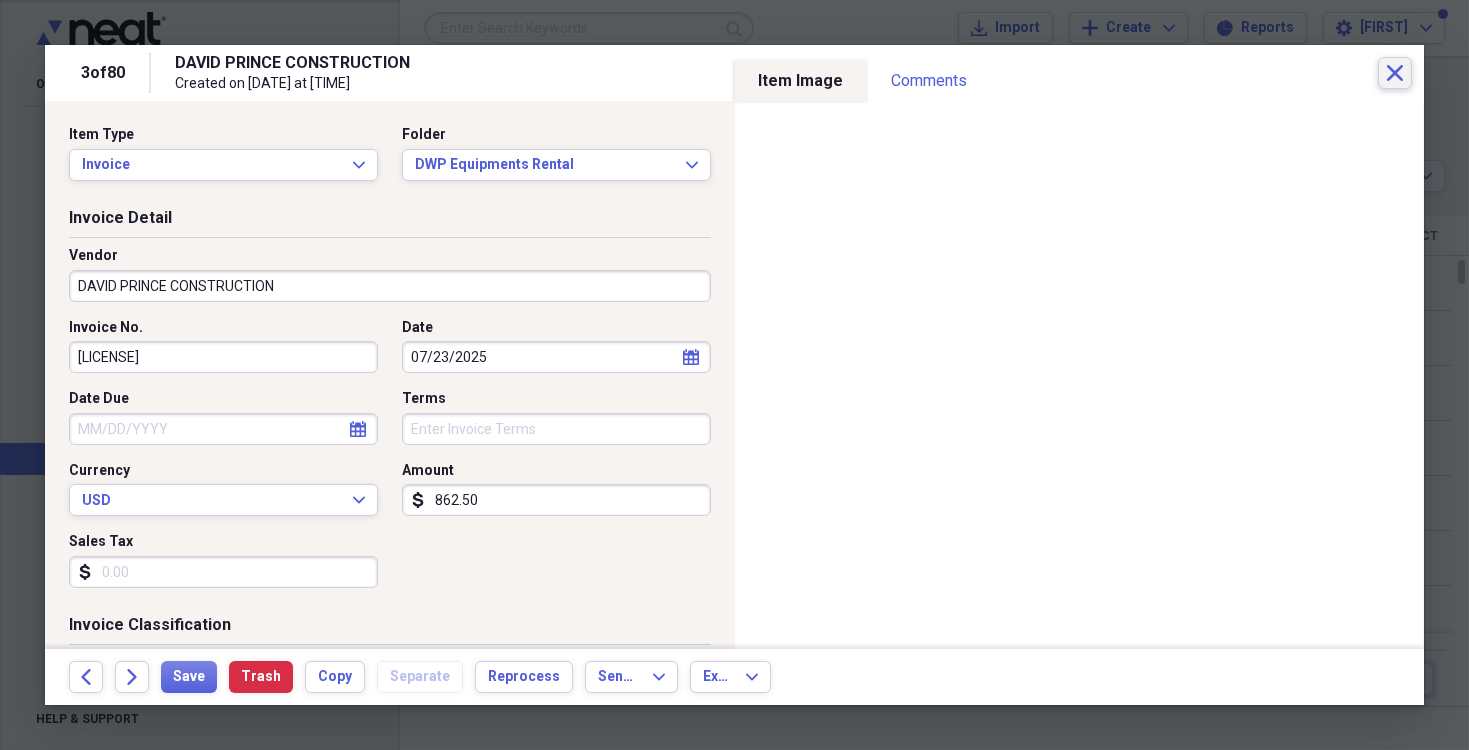 click on "Close" at bounding box center [1395, 73] 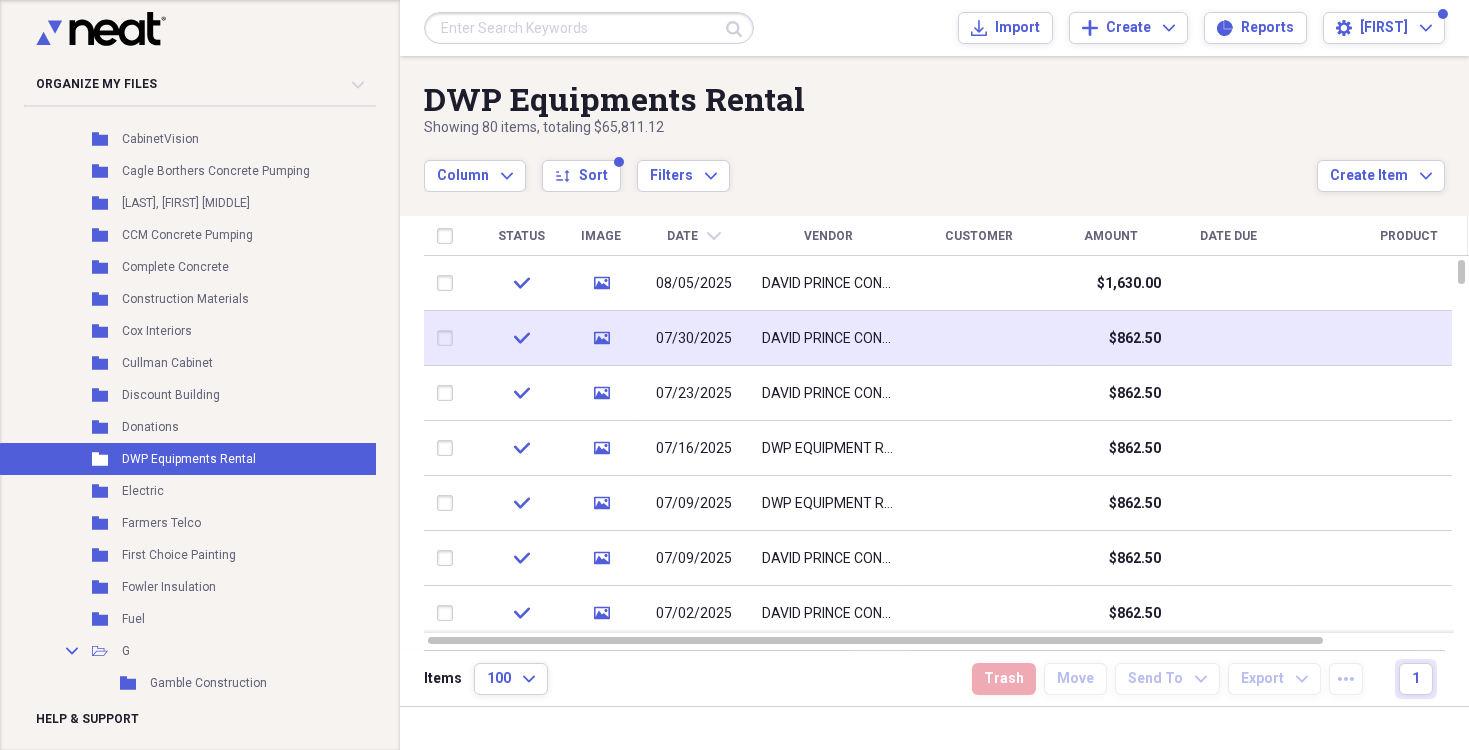 click on "DAVID PRINCE CONSTRUCTION" at bounding box center (829, 339) 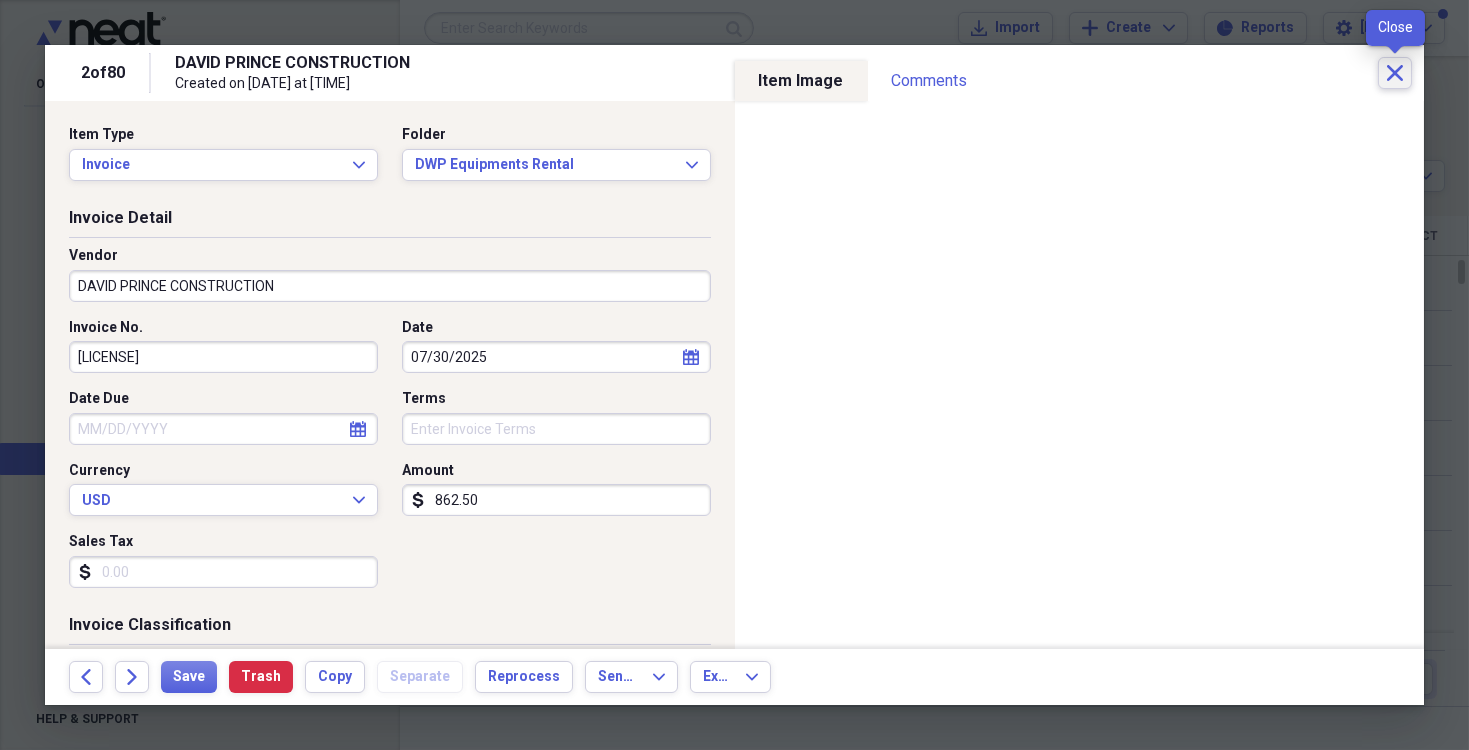 click on "Close" 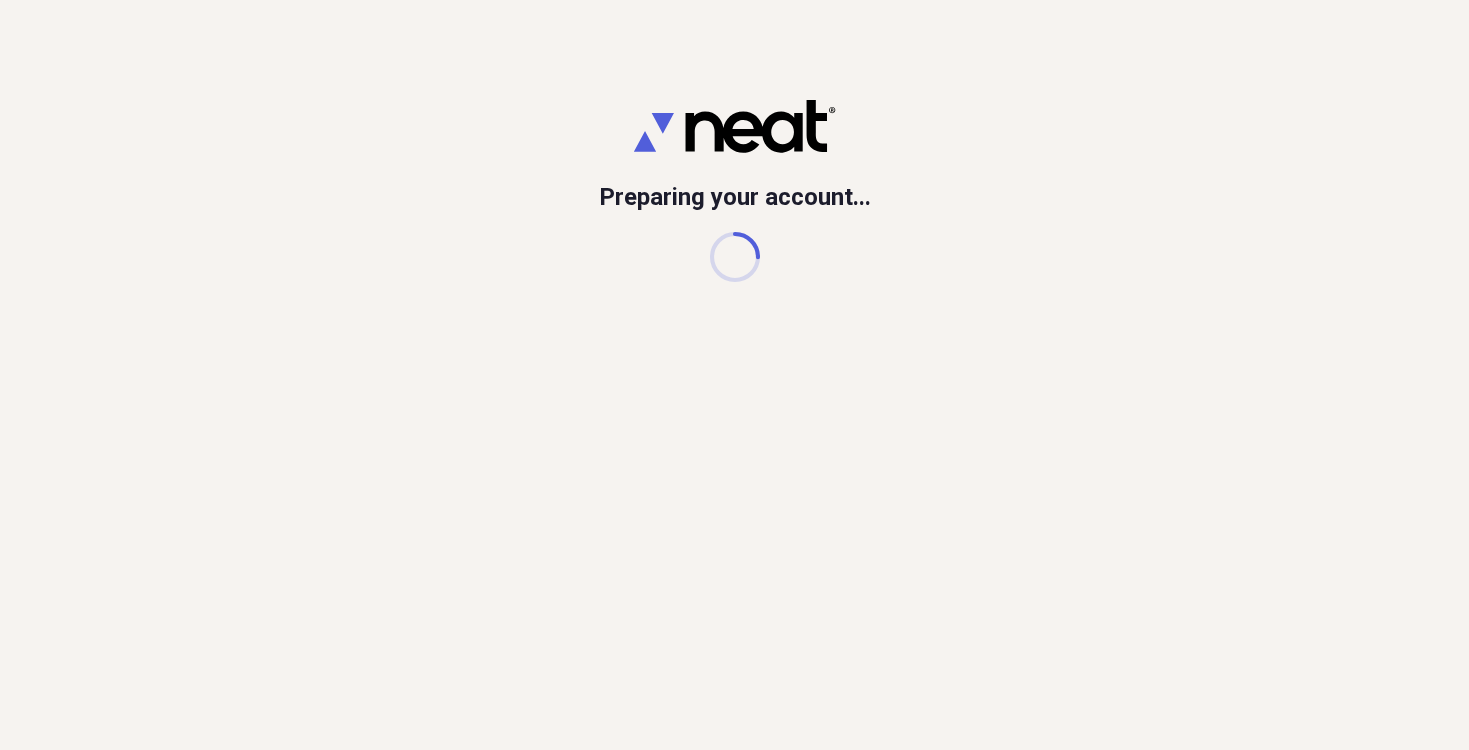scroll, scrollTop: 0, scrollLeft: 0, axis: both 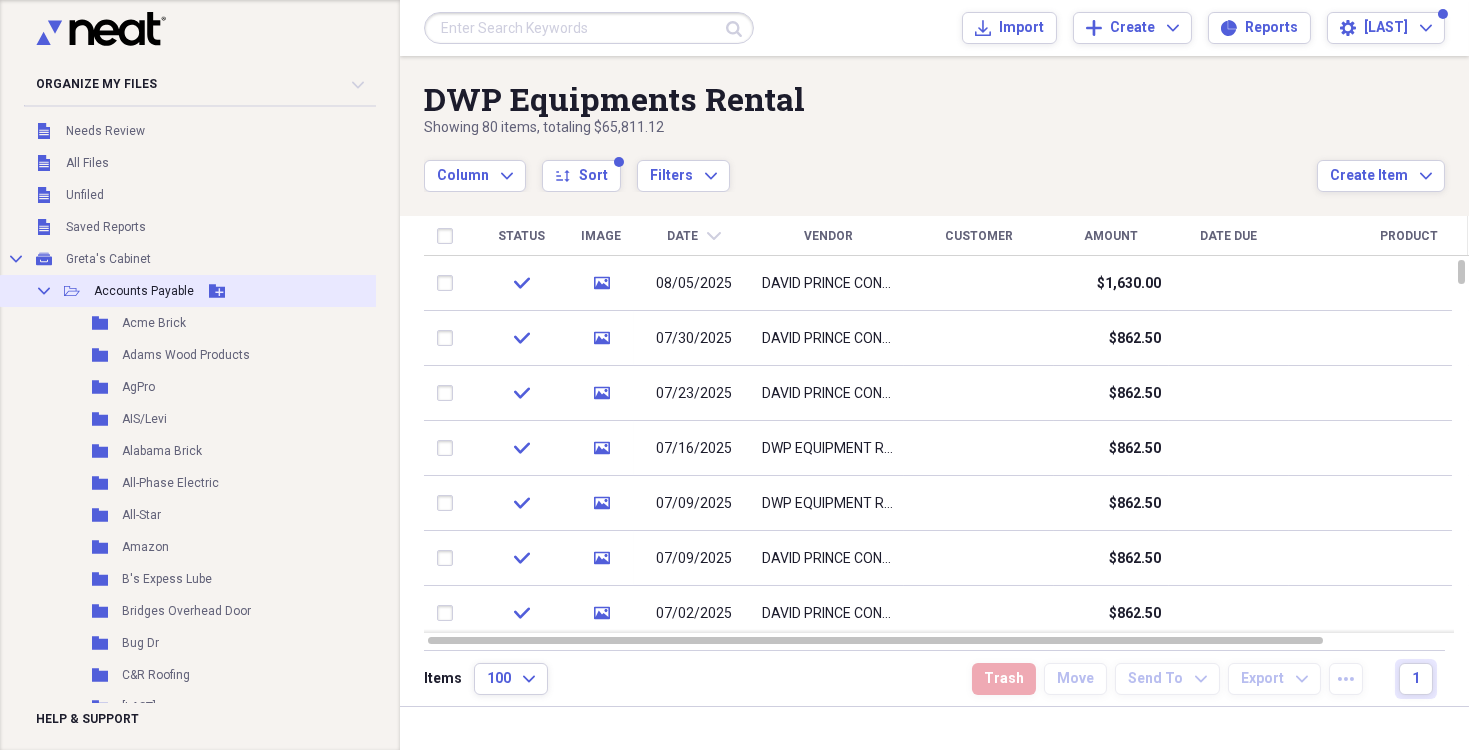 click on "Collapse" at bounding box center (44, 291) 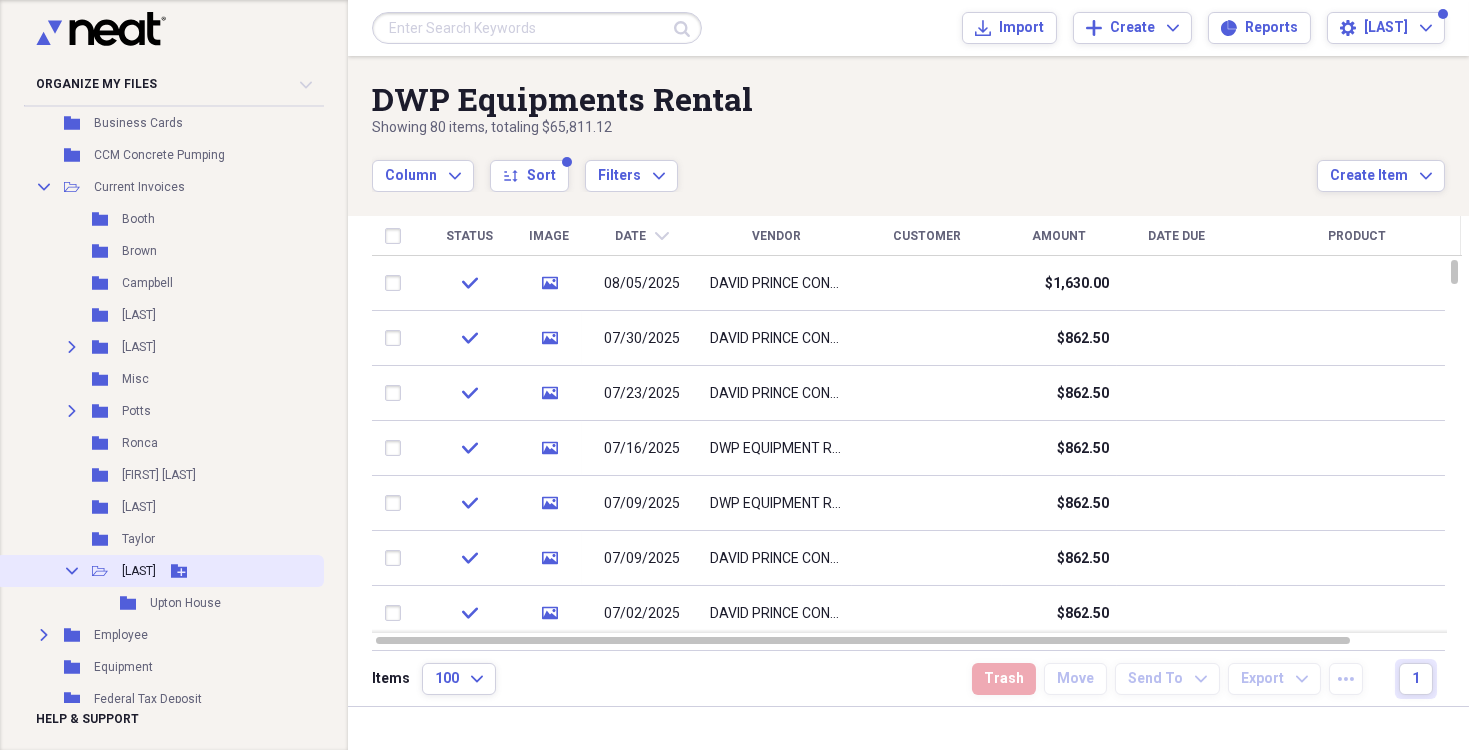 scroll, scrollTop: 300, scrollLeft: 0, axis: vertical 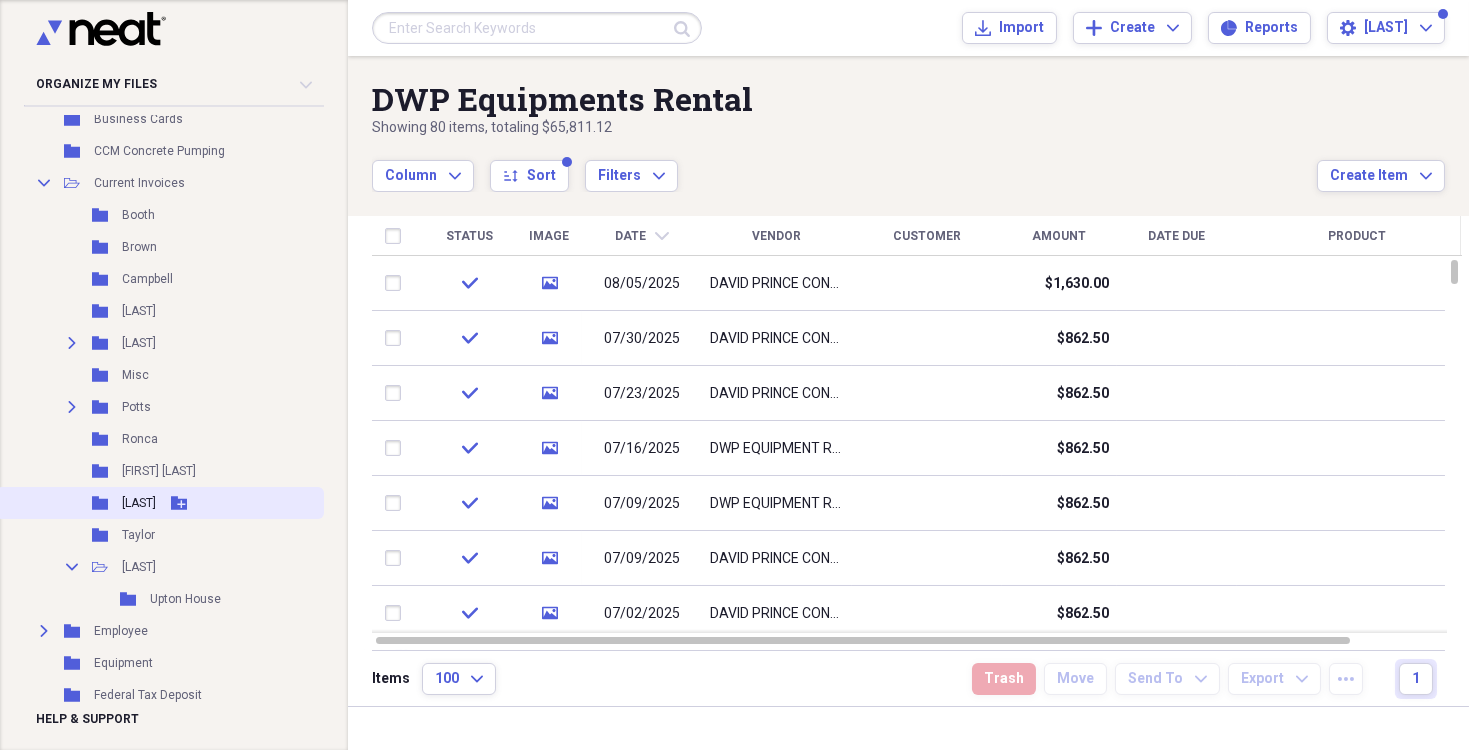 click on "[LAST]" at bounding box center (139, 503) 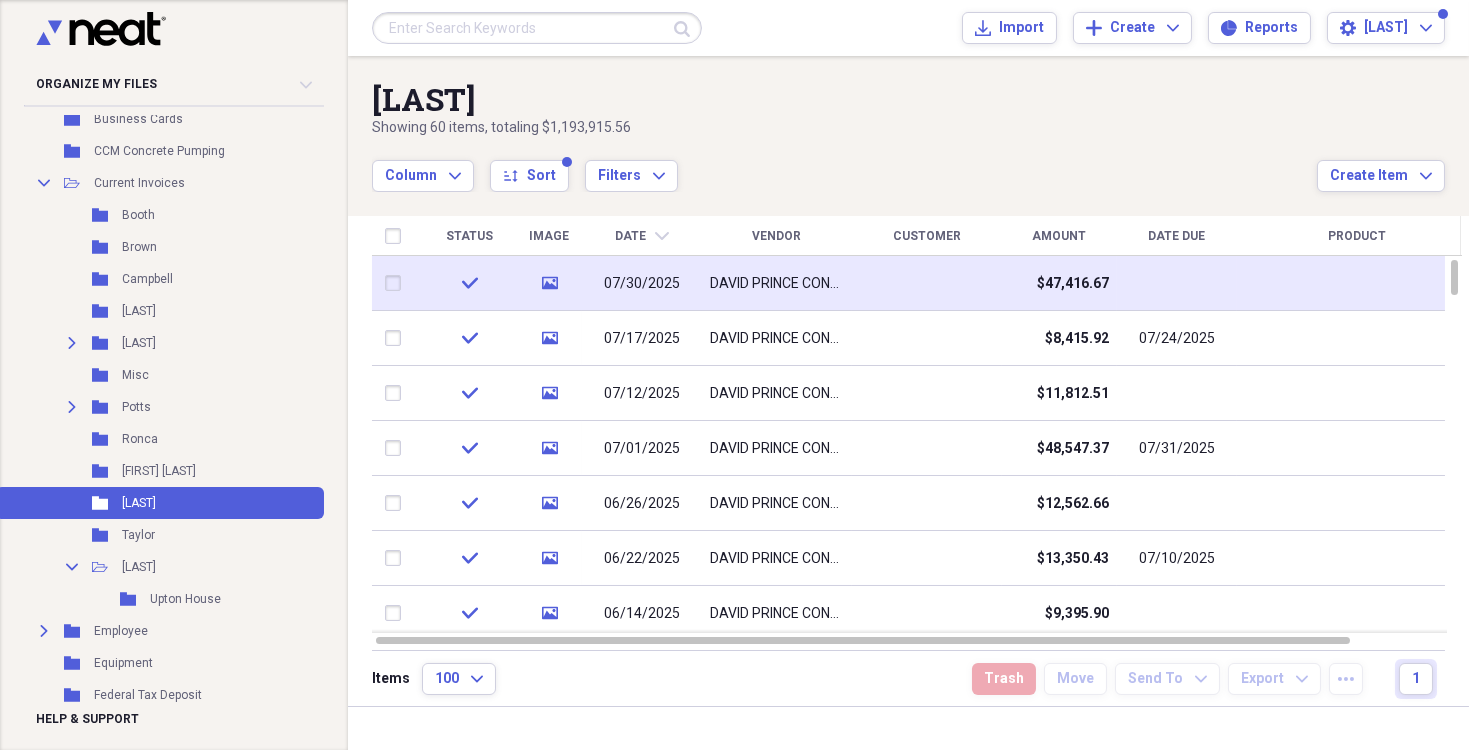 click on "DAVID PRINCE CONSTRUCTION, LLC" at bounding box center [777, 283] 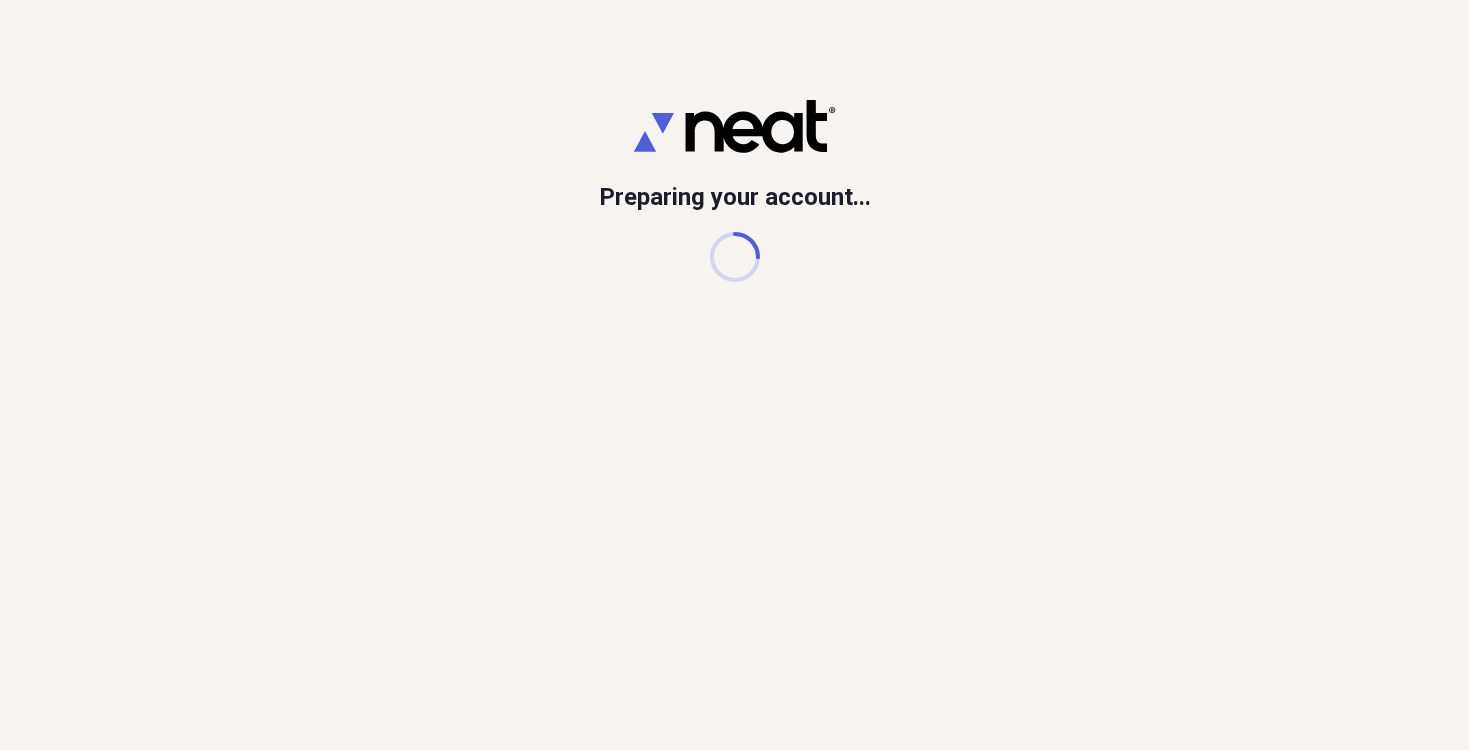 scroll, scrollTop: 0, scrollLeft: 0, axis: both 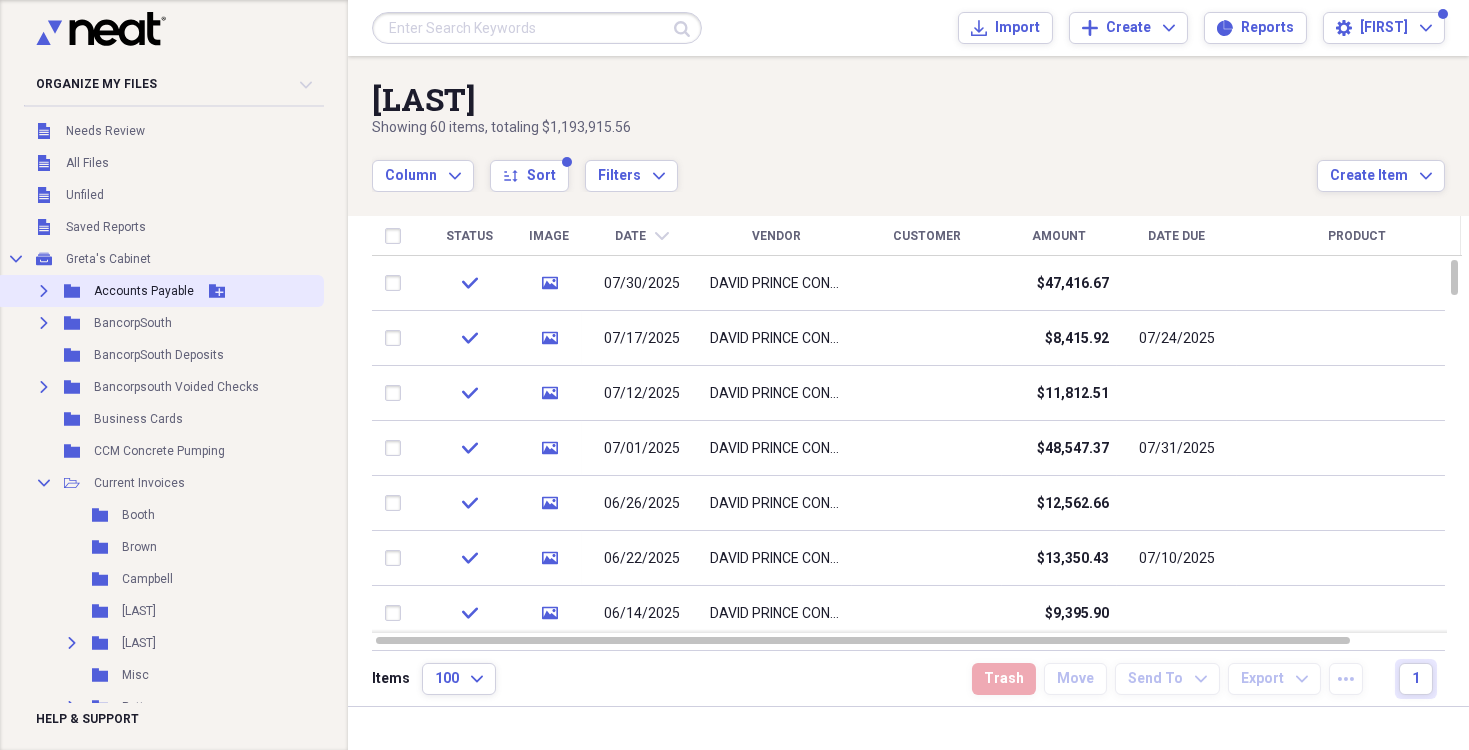 click on "Expand" 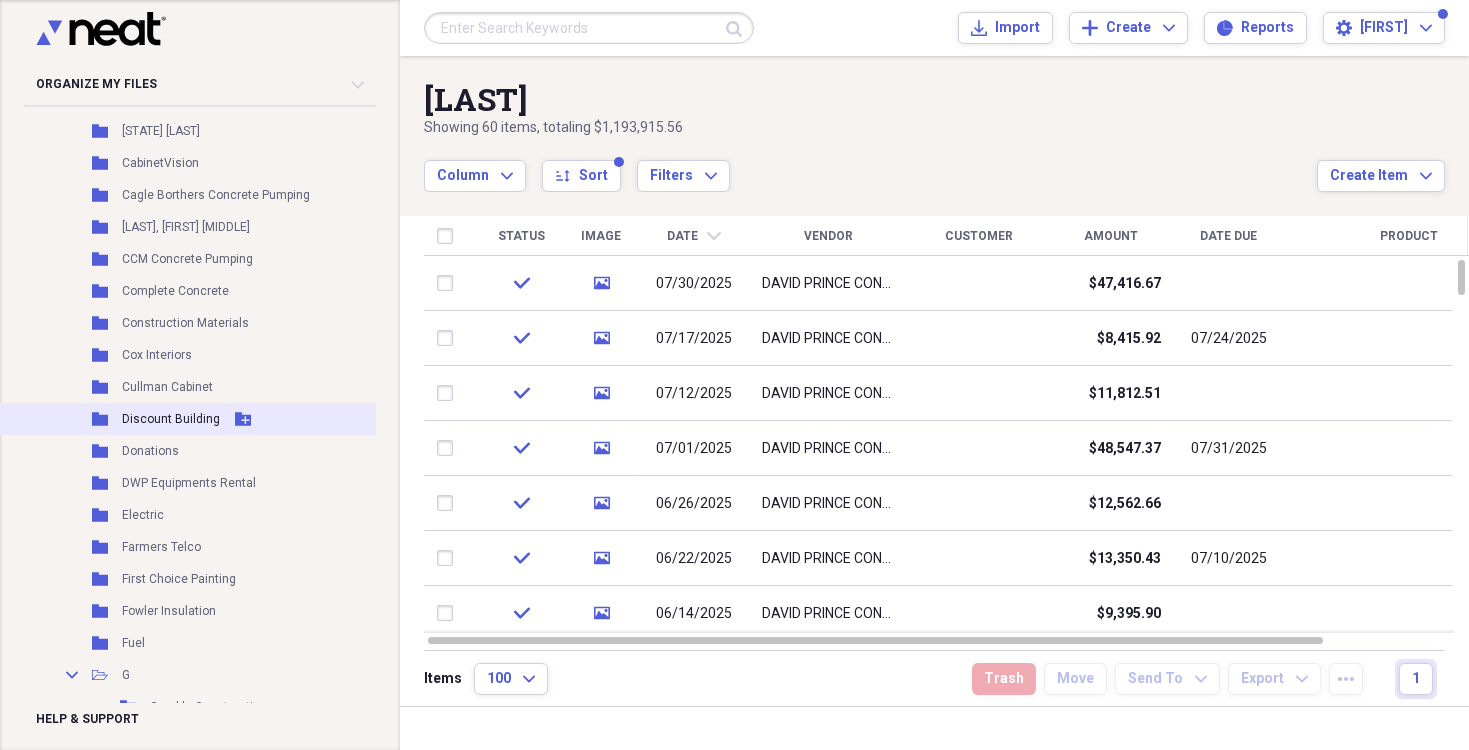 scroll, scrollTop: 600, scrollLeft: 0, axis: vertical 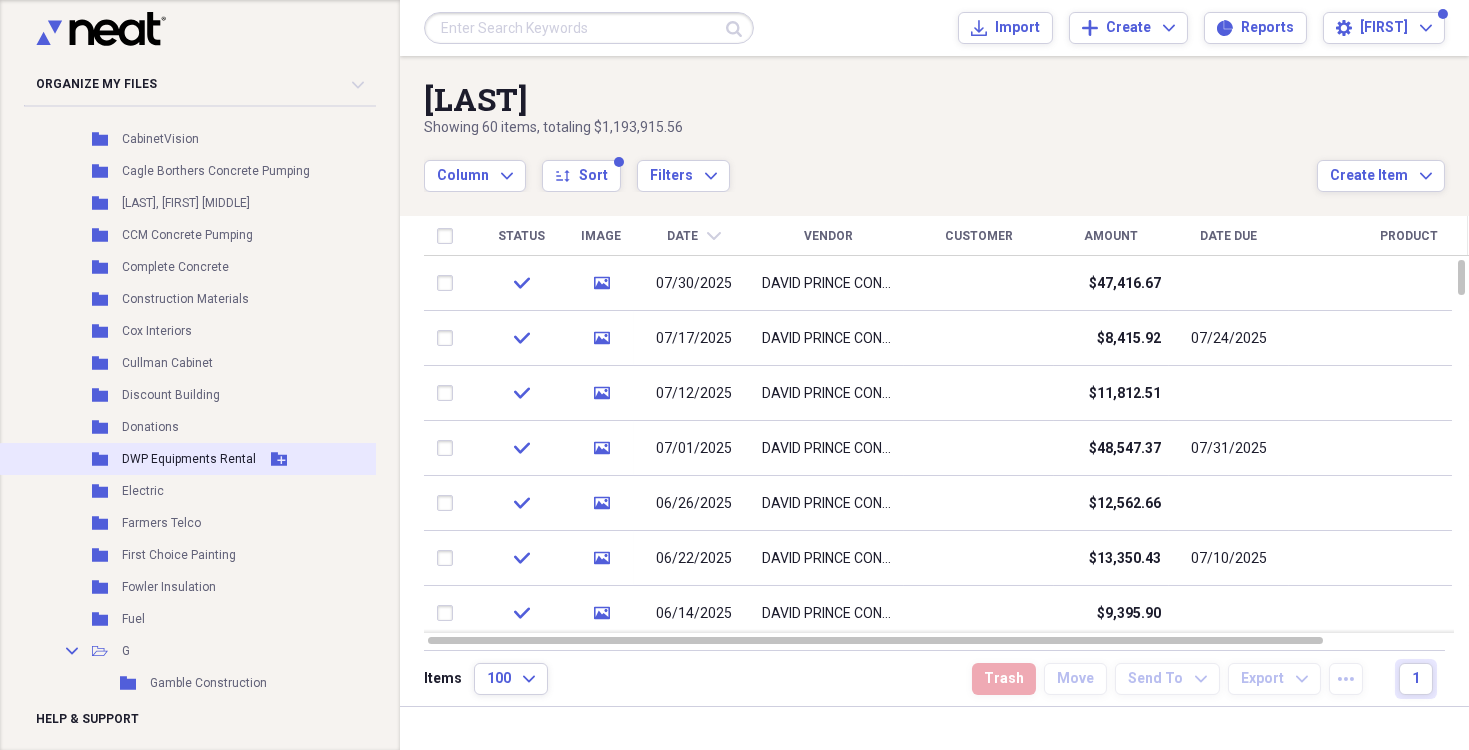 click on "DWP Equipments Rental" at bounding box center (189, 459) 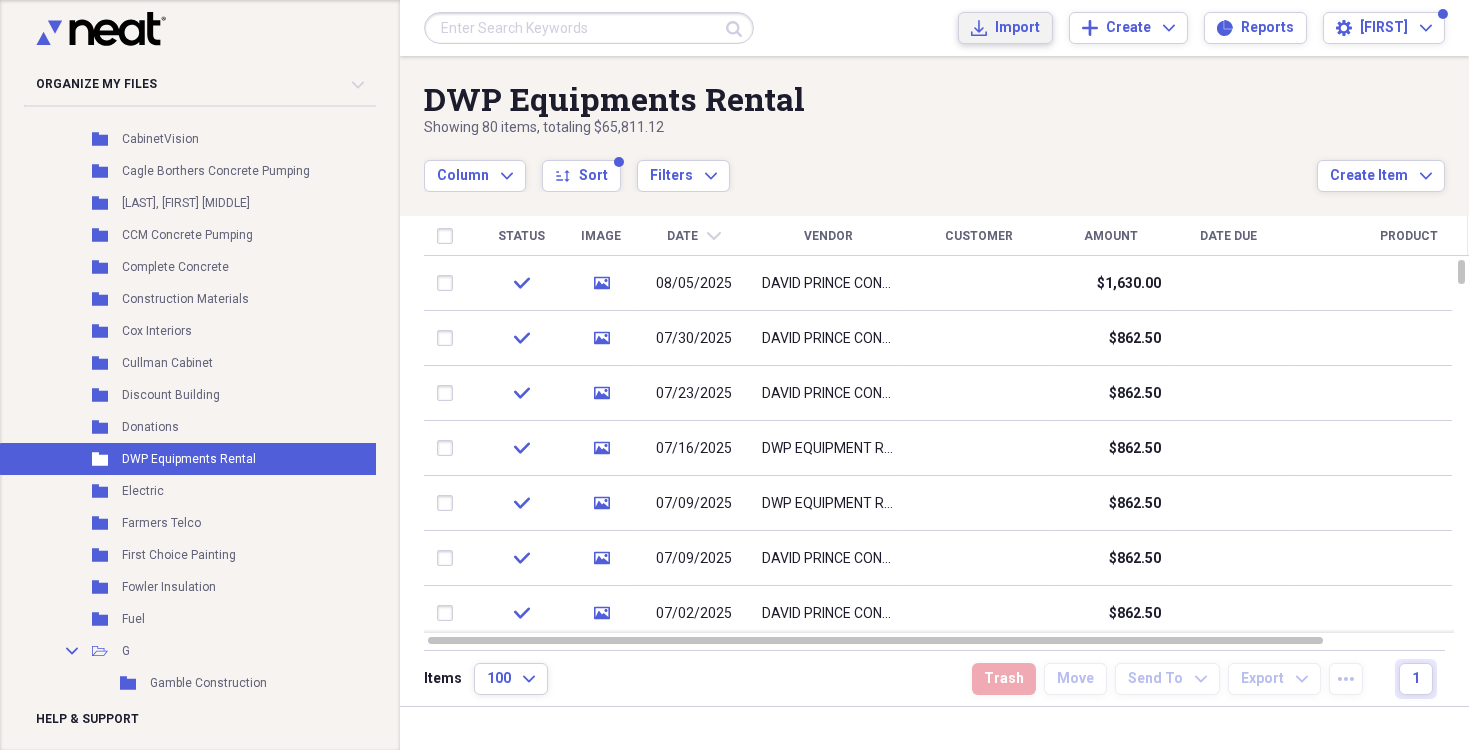 click on "Import" 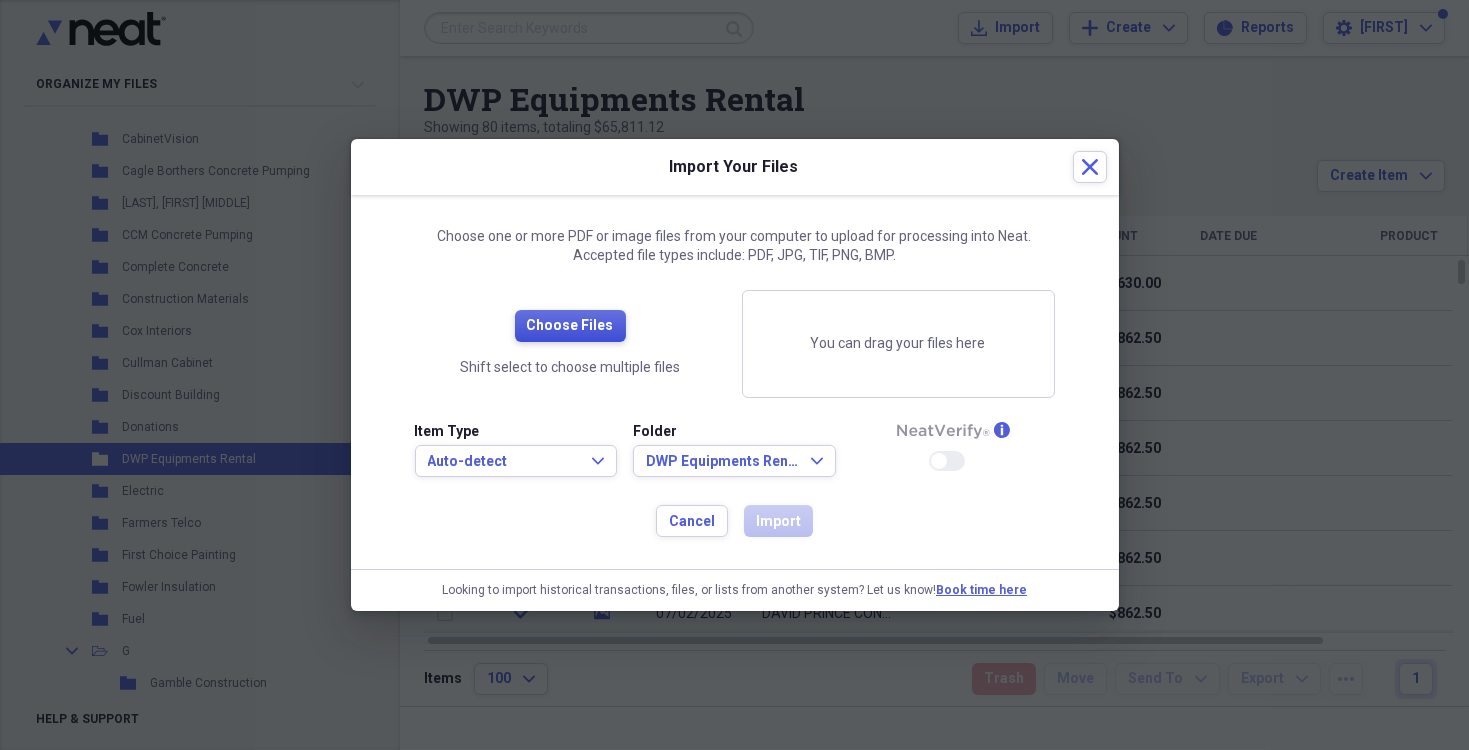 click on "Choose Files" at bounding box center [570, 326] 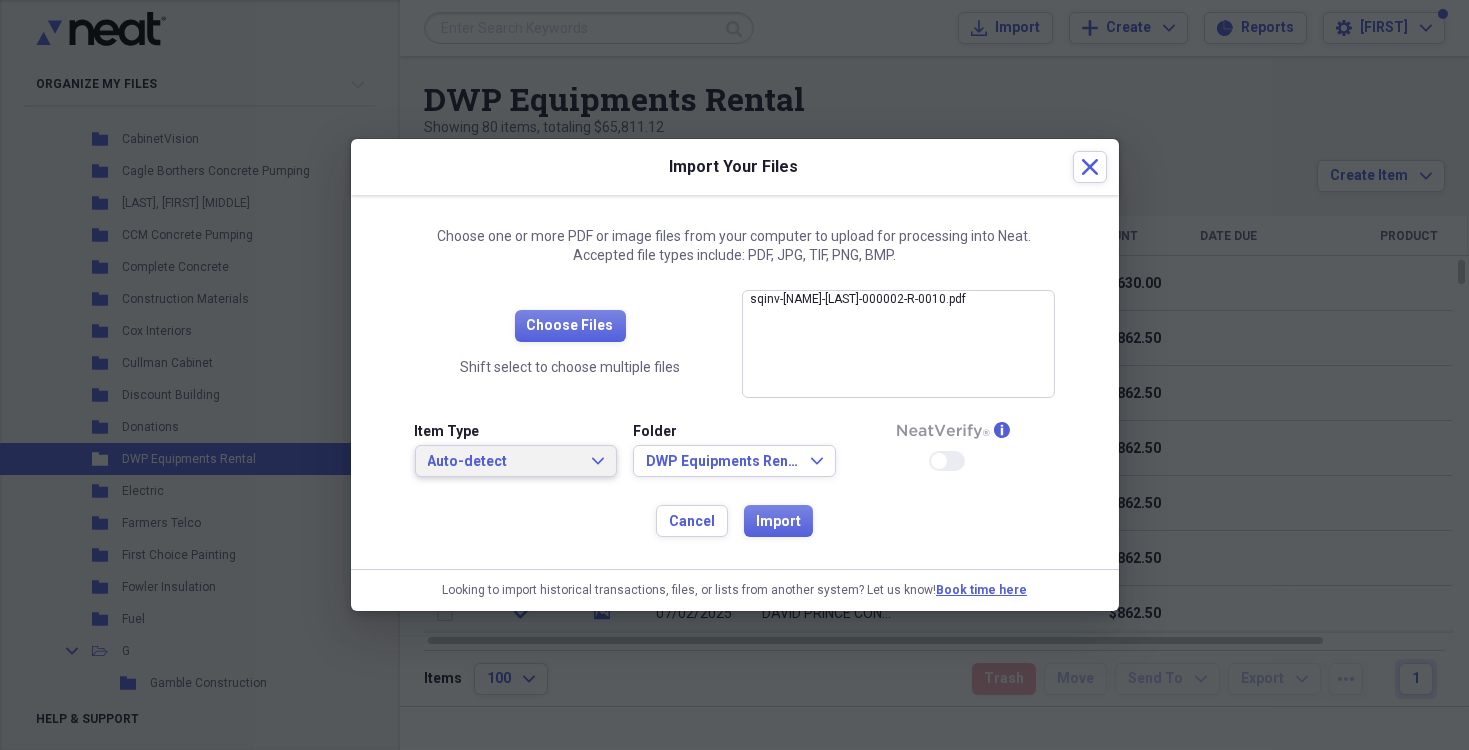 click on "Expand" 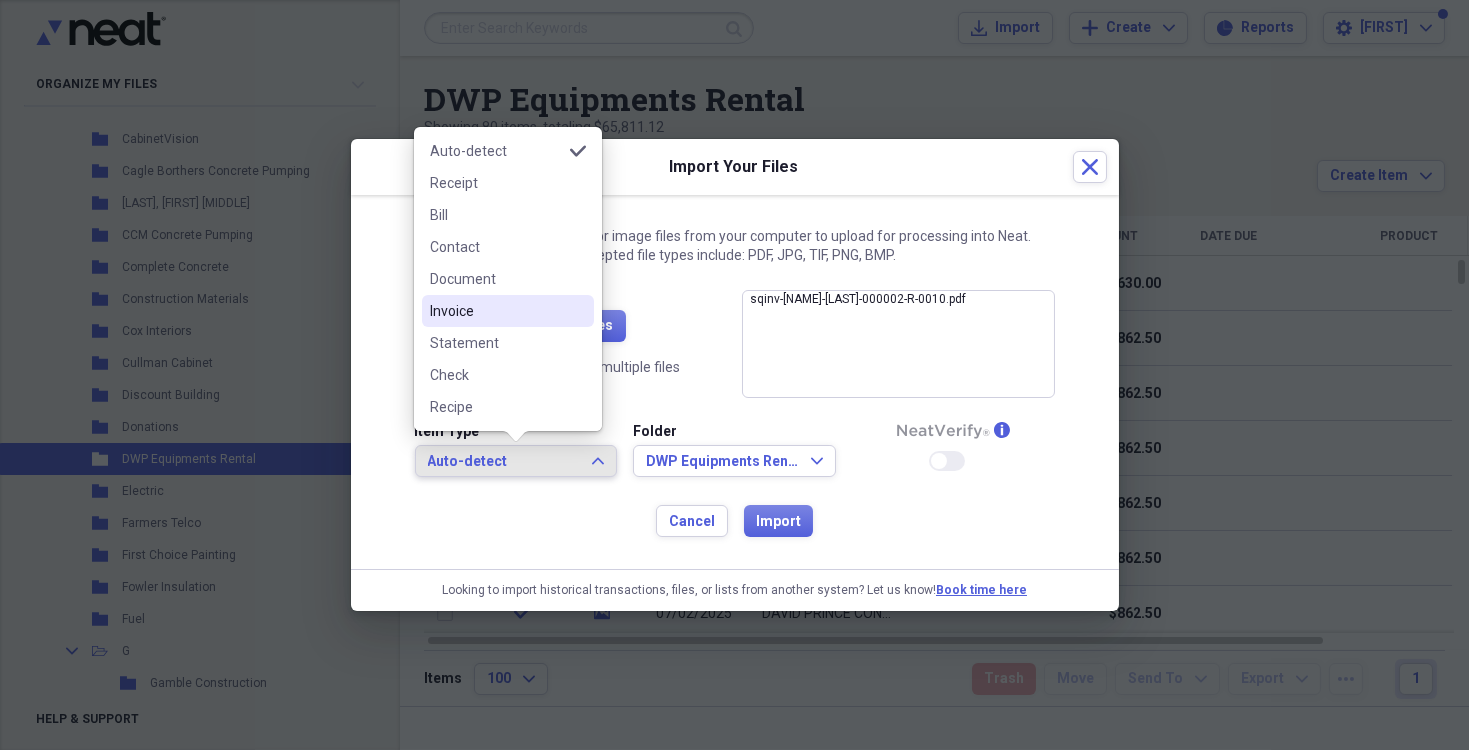 click on "Invoice" at bounding box center [496, 311] 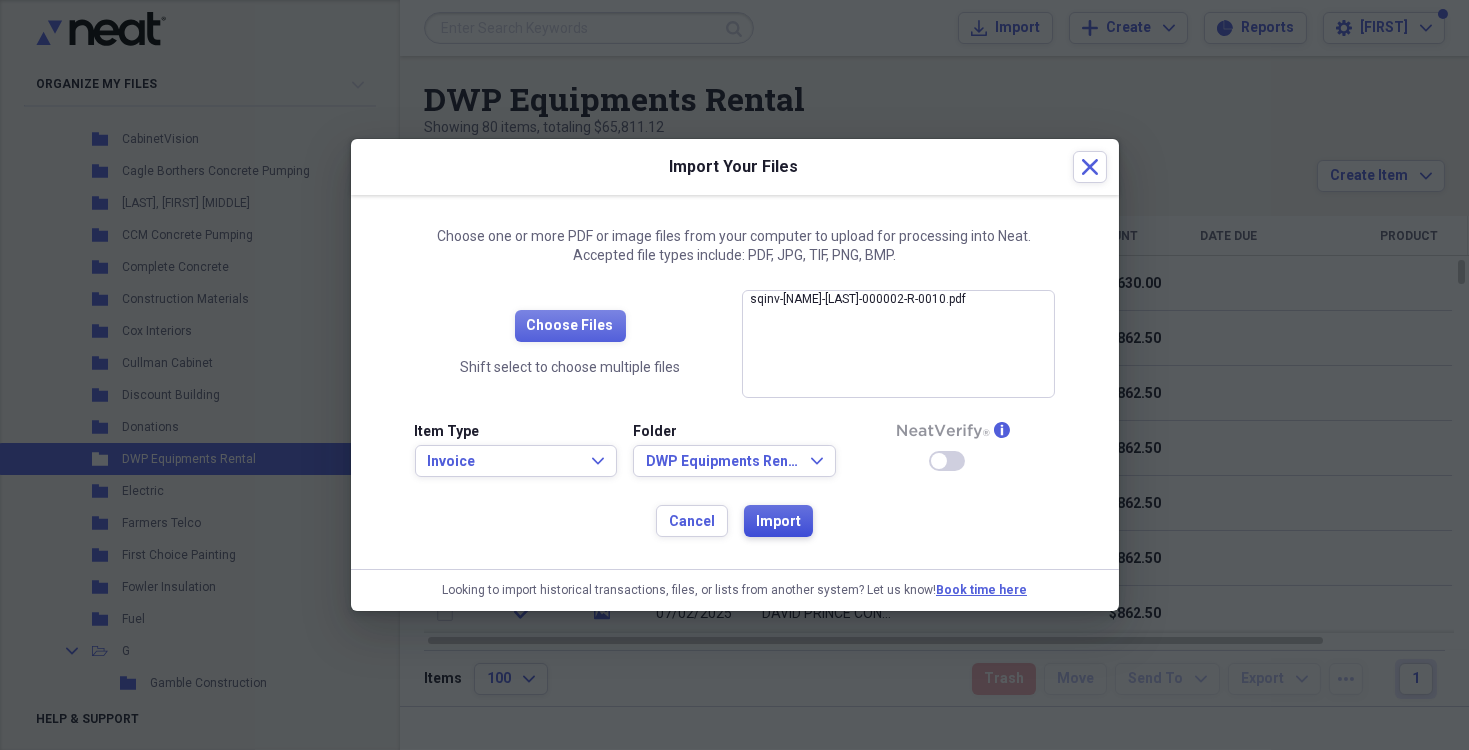 click on "Import" at bounding box center [778, 522] 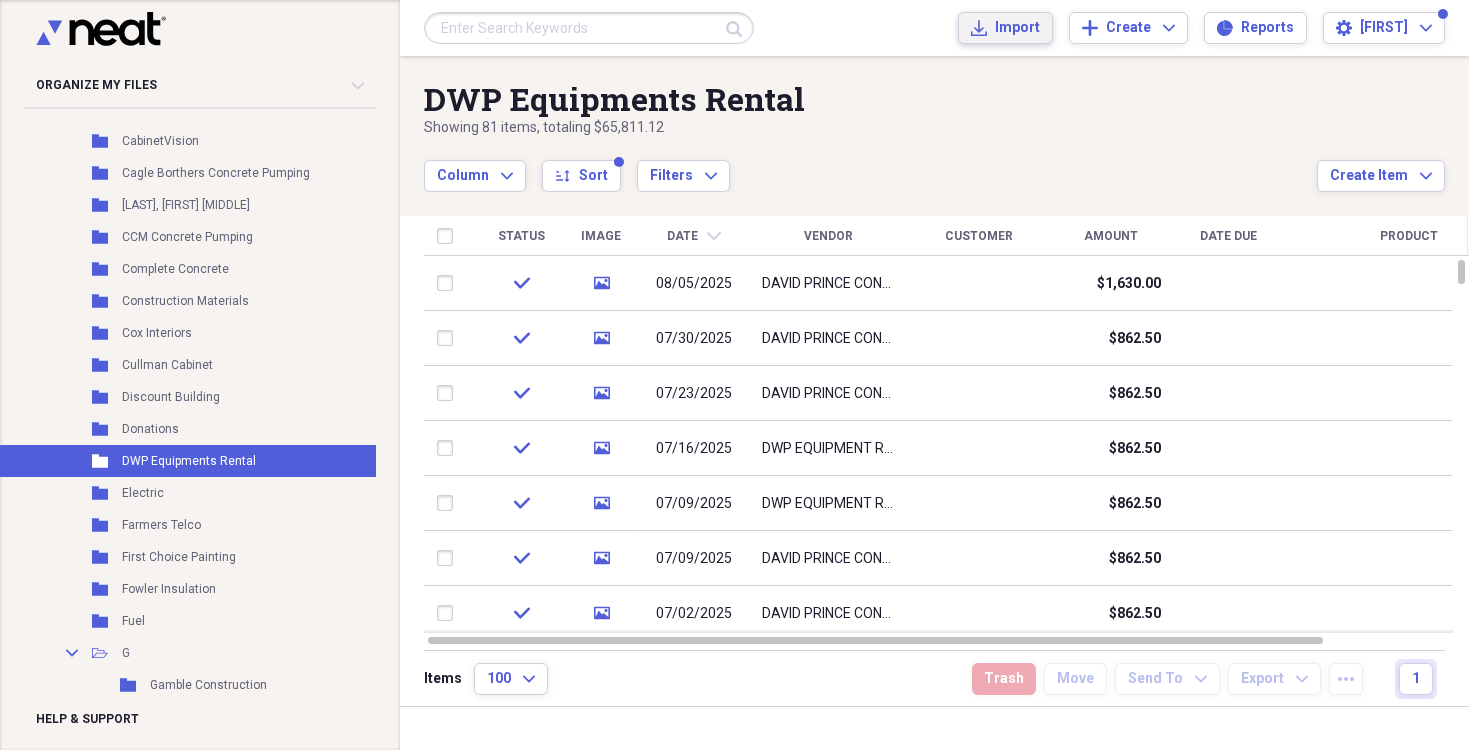 scroll, scrollTop: 0, scrollLeft: 0, axis: both 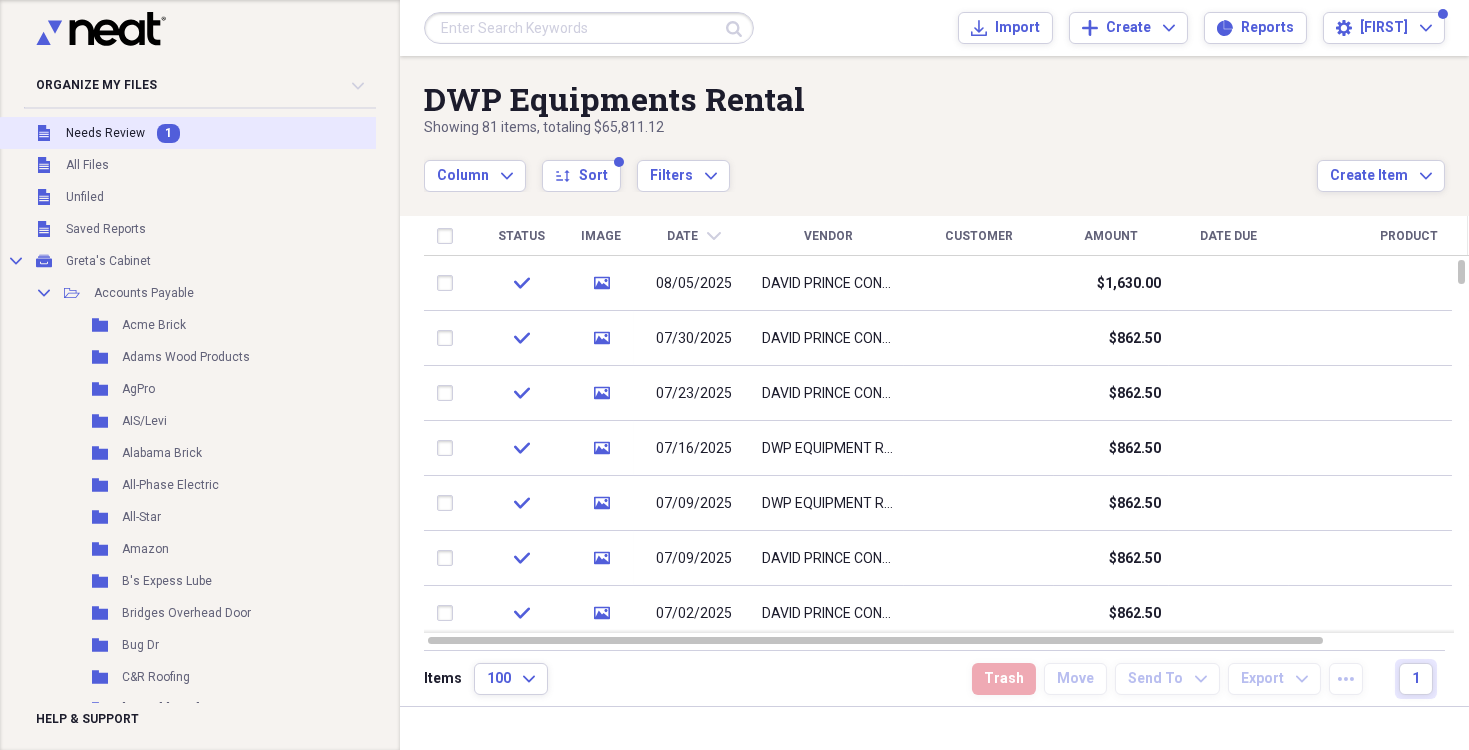 click on "Needs Review" at bounding box center (105, 133) 